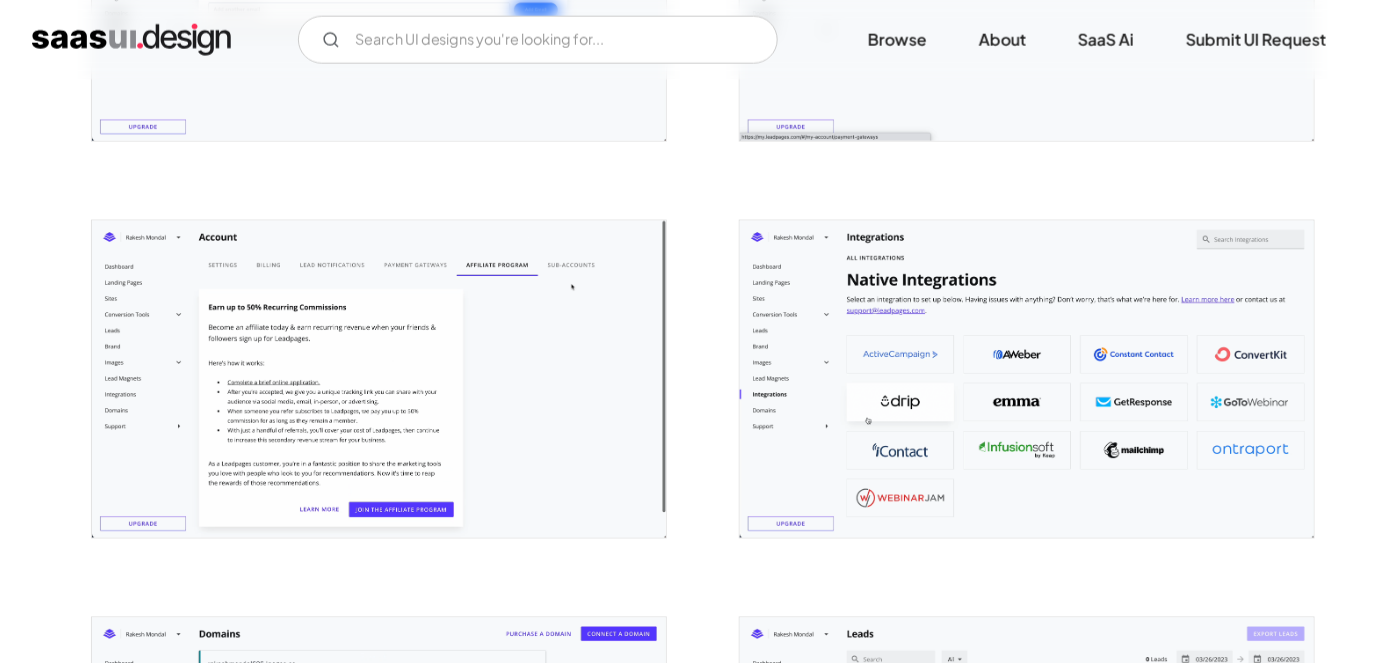 scroll, scrollTop: 3528, scrollLeft: 0, axis: vertical 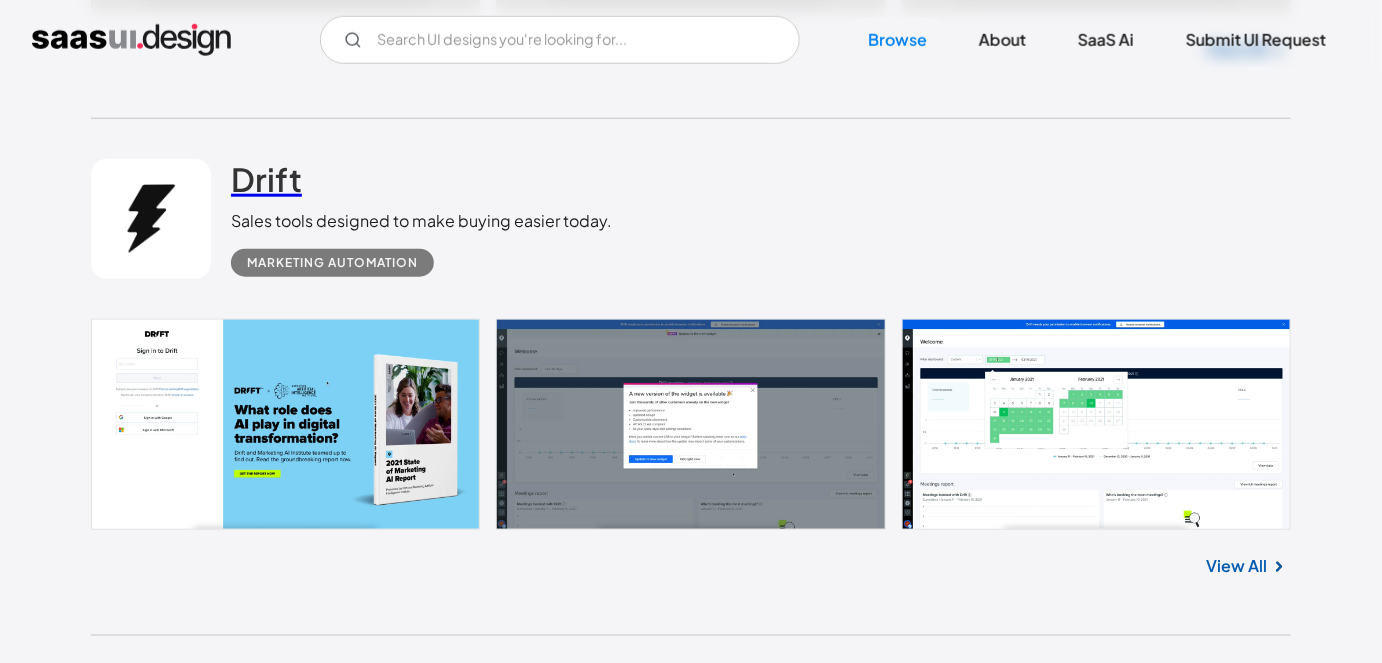 click on "Drift" at bounding box center (266, 179) 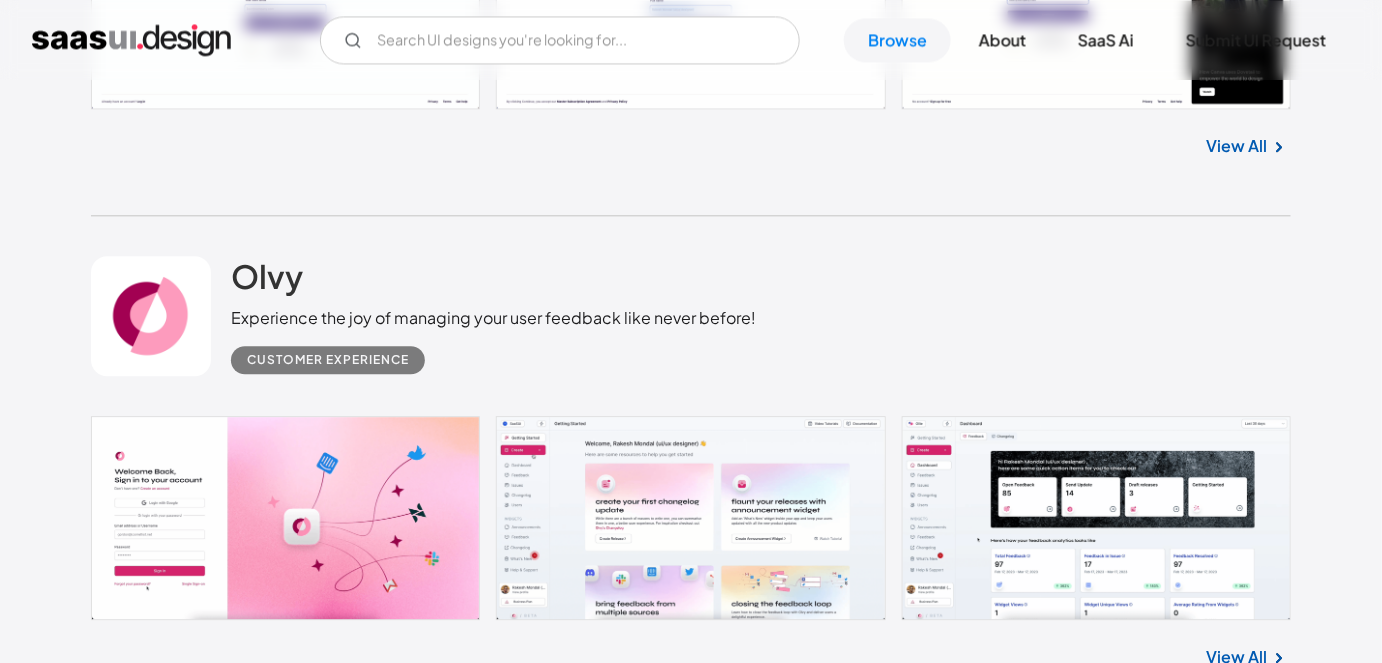 scroll, scrollTop: 4048, scrollLeft: 0, axis: vertical 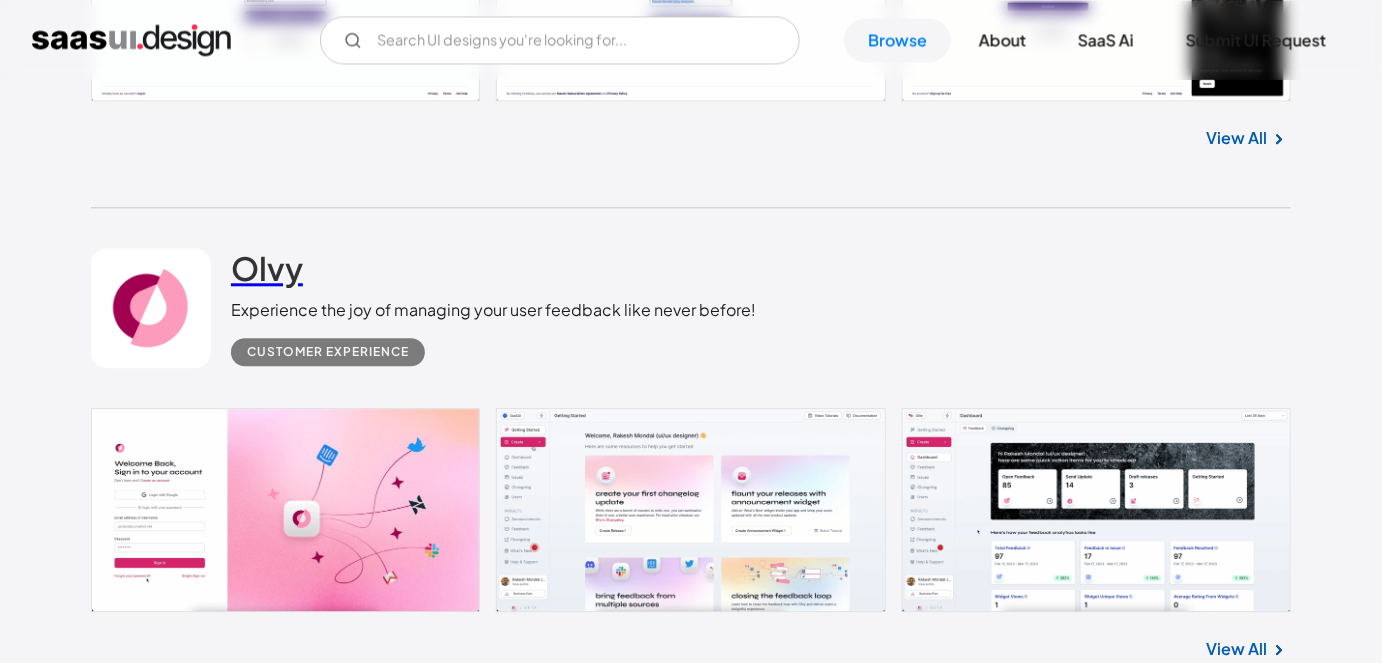 click on "Olvy" at bounding box center (267, 268) 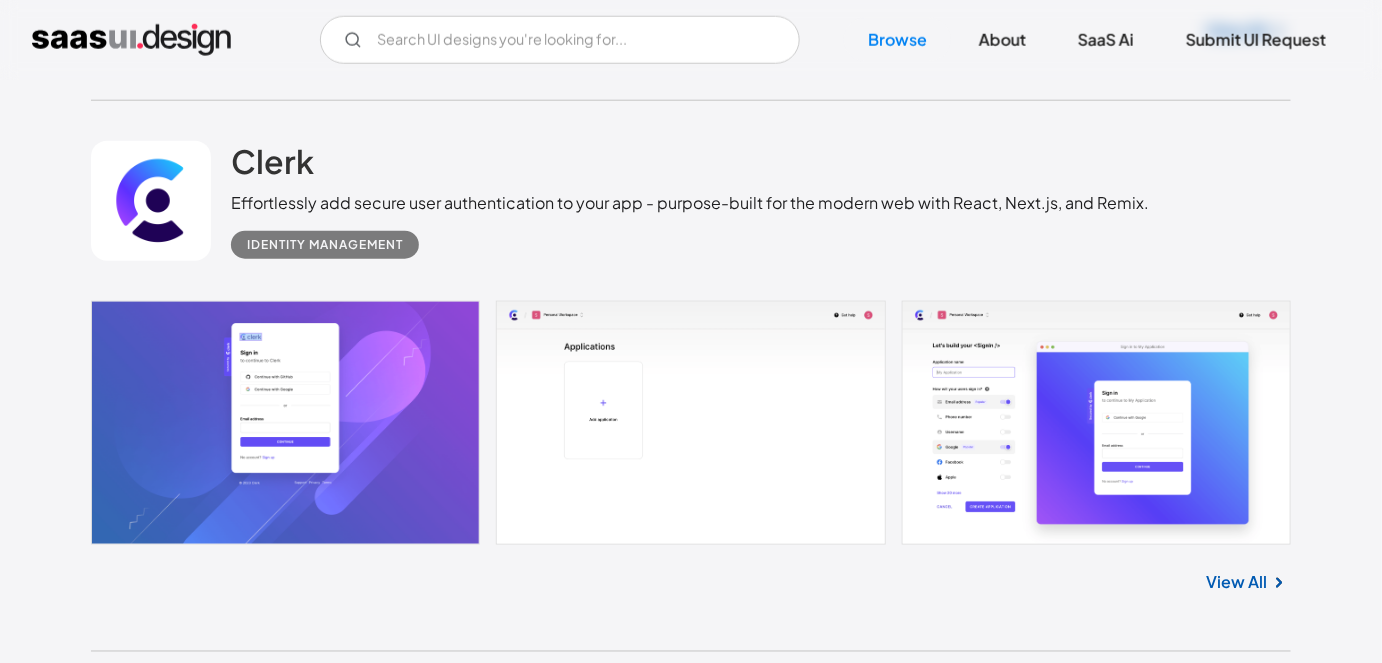 scroll, scrollTop: 5767, scrollLeft: 0, axis: vertical 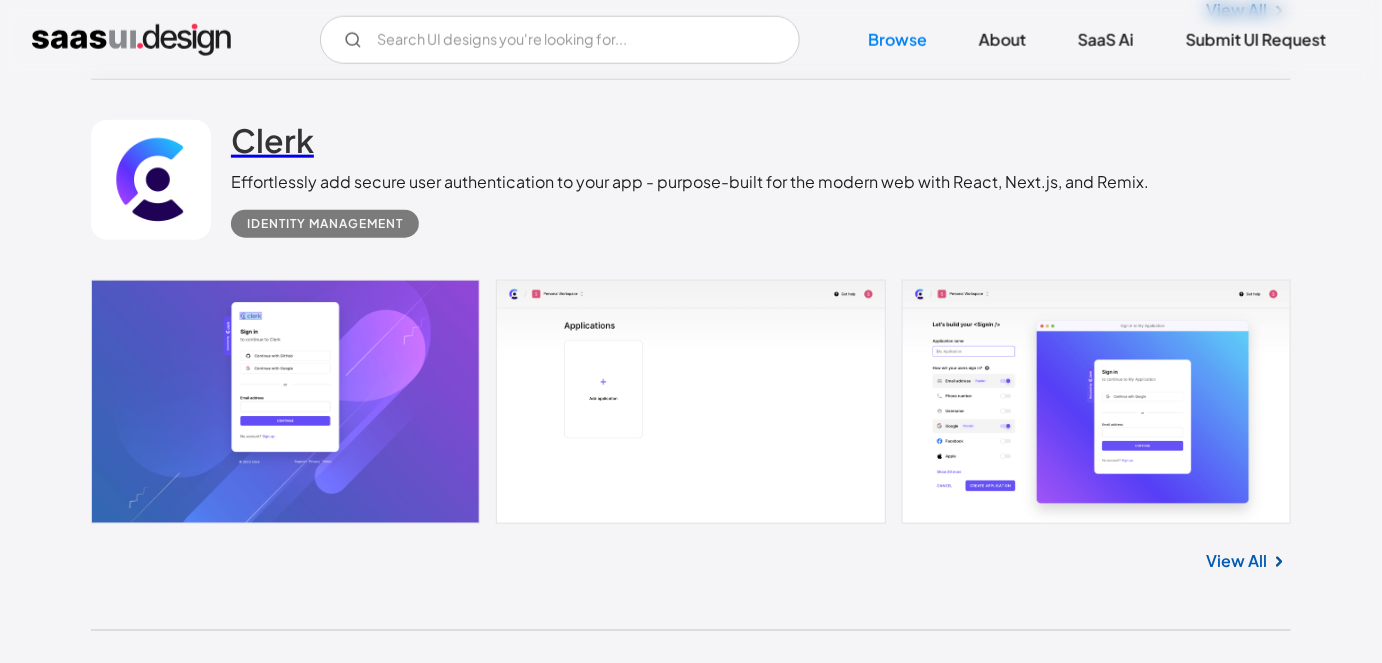 click on "Clerk" at bounding box center [272, 140] 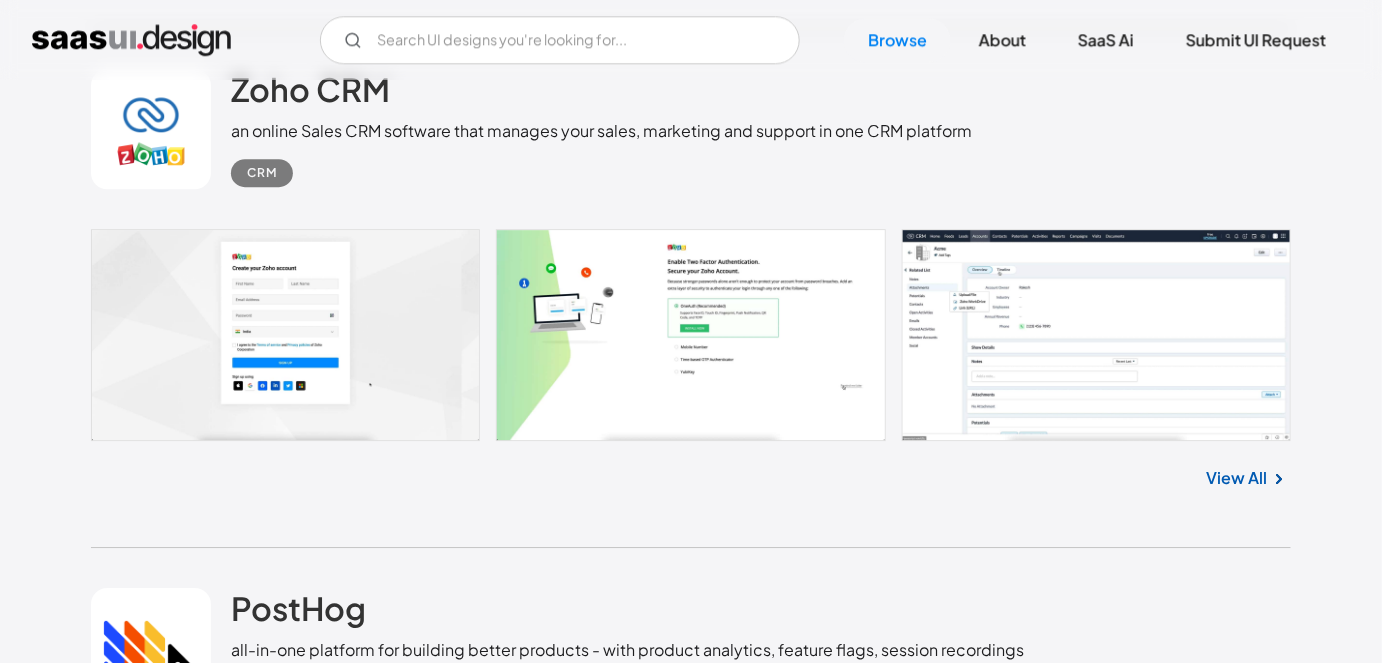 scroll, scrollTop: 6893, scrollLeft: 0, axis: vertical 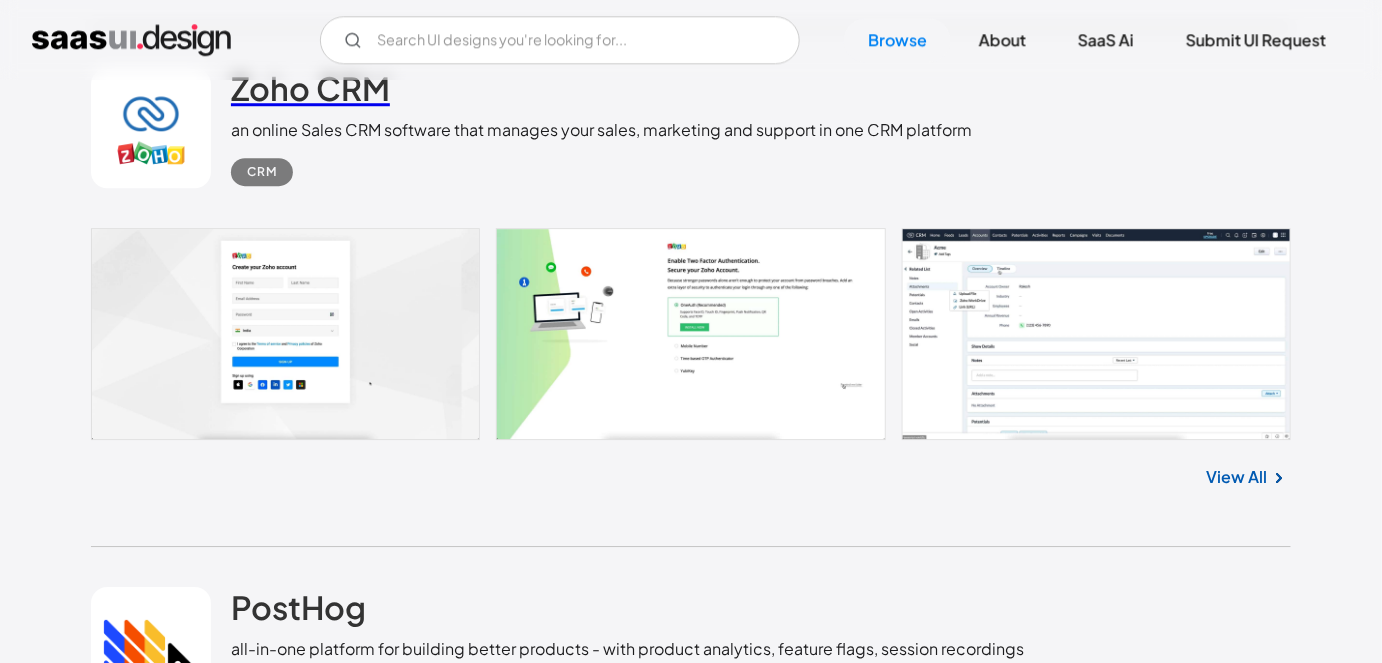 click on "Zoho CRM" at bounding box center (310, 88) 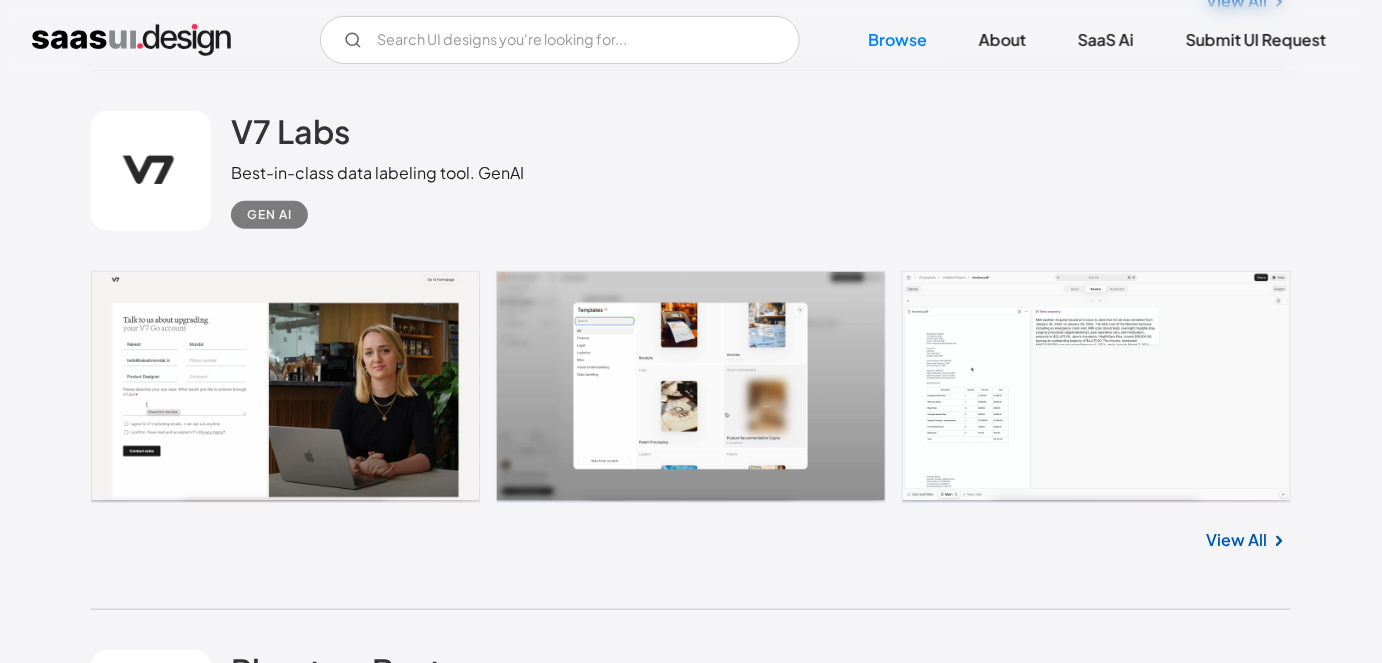 scroll, scrollTop: 7851, scrollLeft: 0, axis: vertical 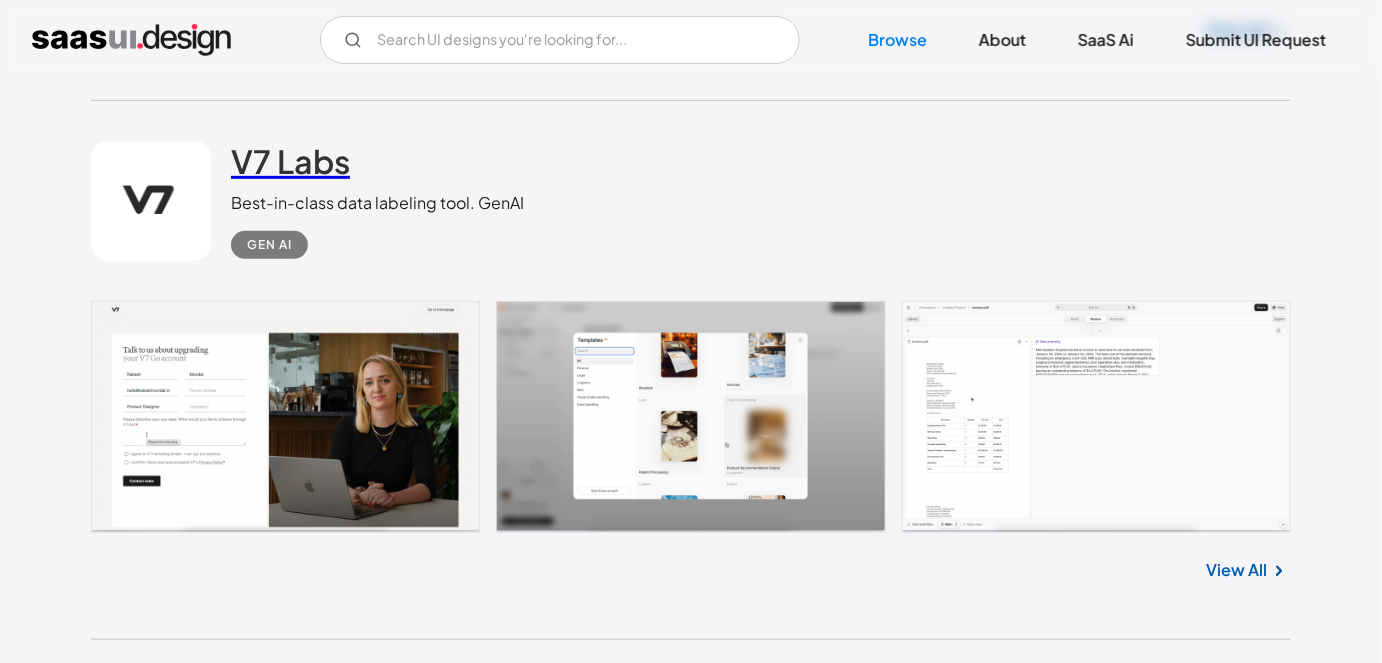 click on "V7 Labs" at bounding box center (290, 161) 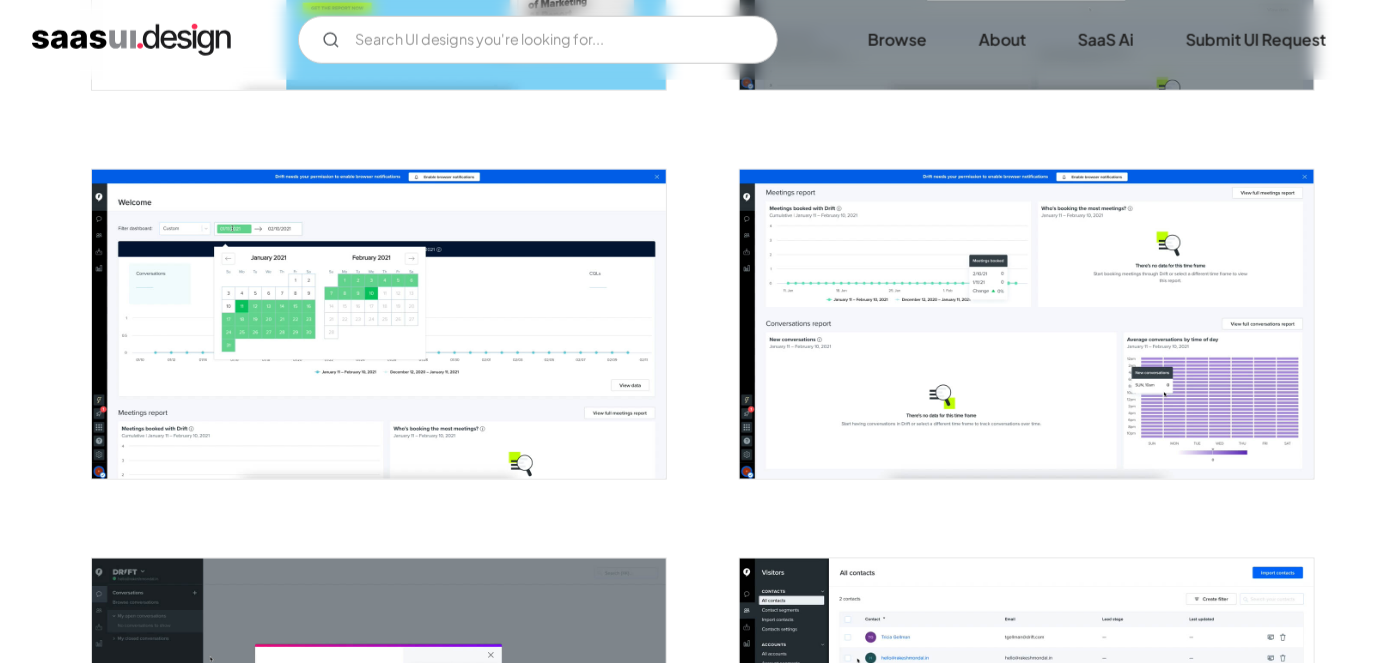 scroll, scrollTop: 0, scrollLeft: 0, axis: both 